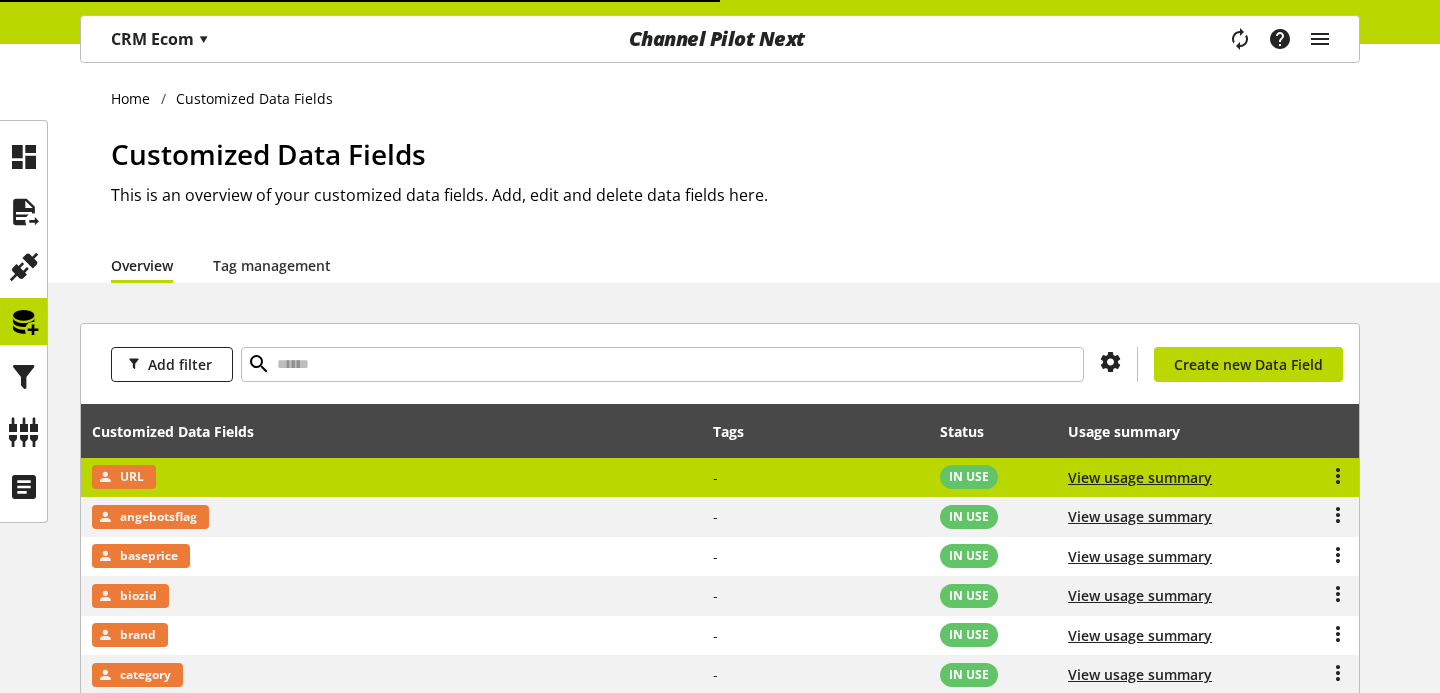 scroll, scrollTop: 0, scrollLeft: 0, axis: both 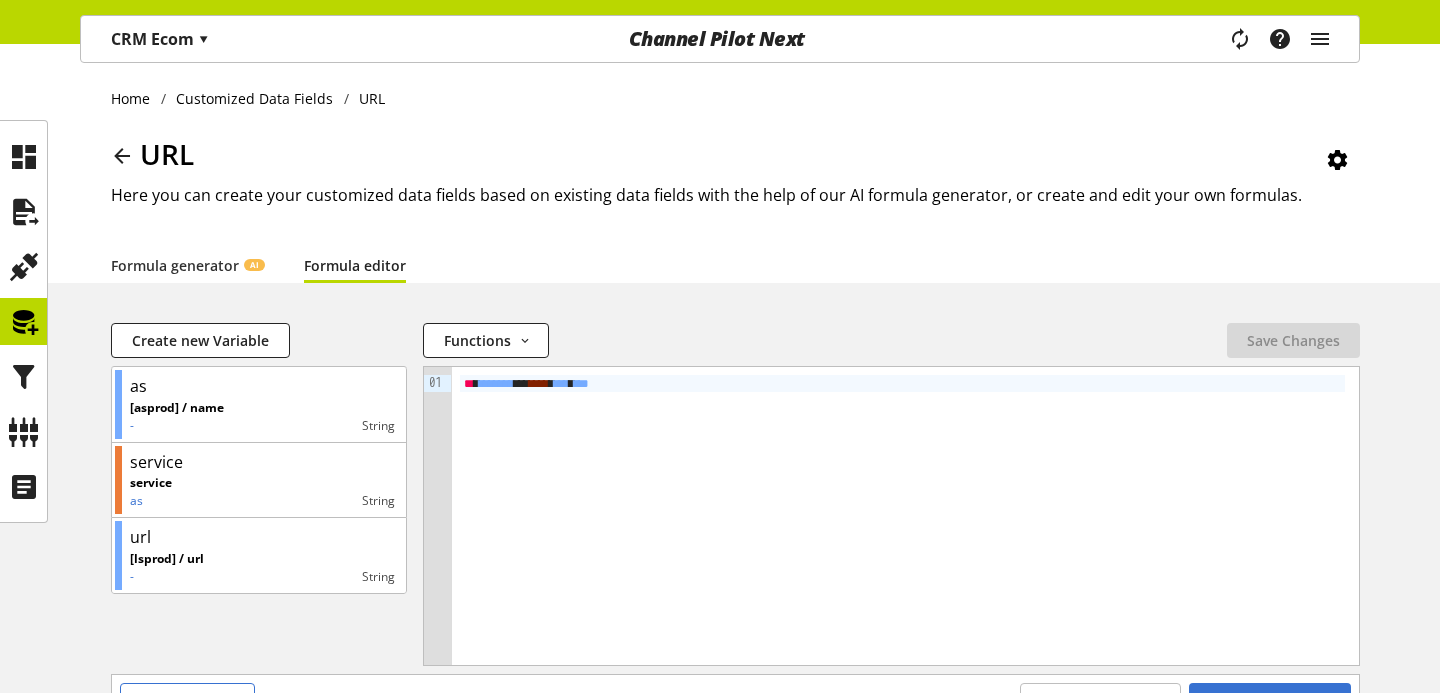 click on "Formula editor" at bounding box center (355, 265) 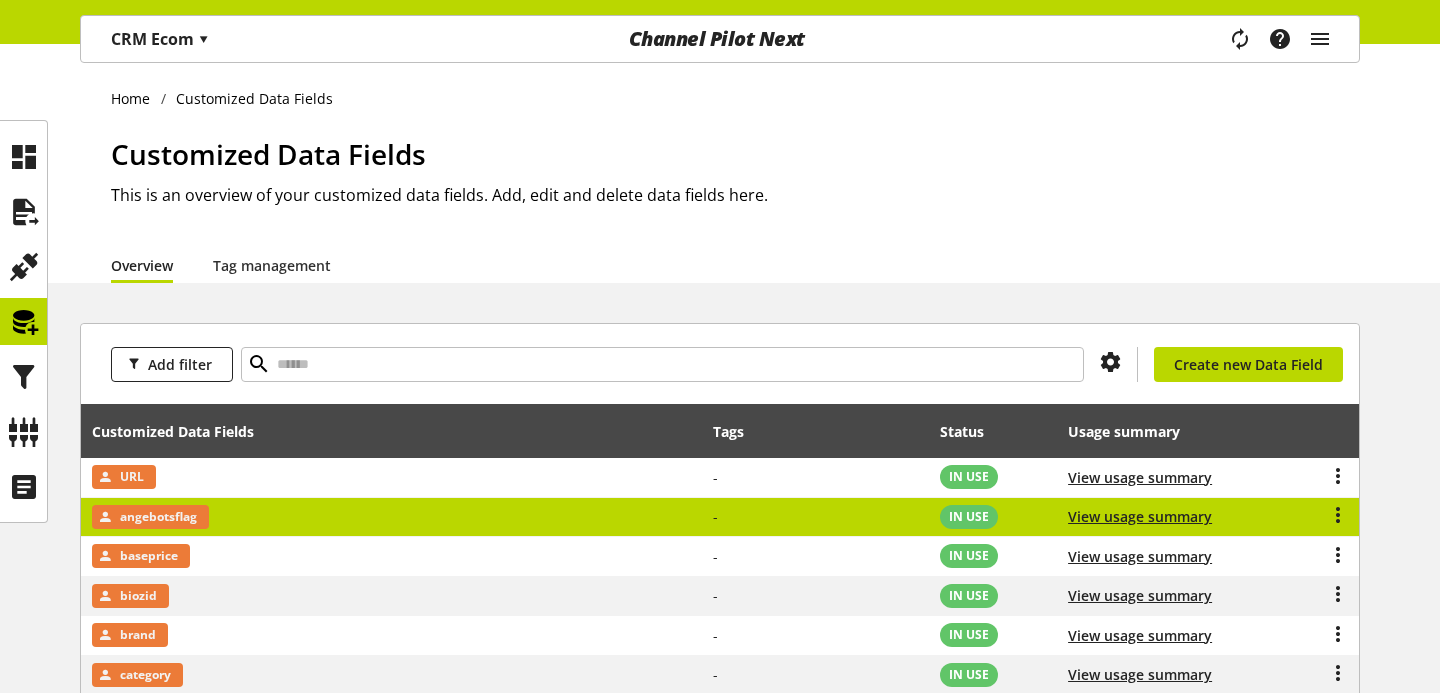 click on "angebotsflag" at bounding box center (392, 518) 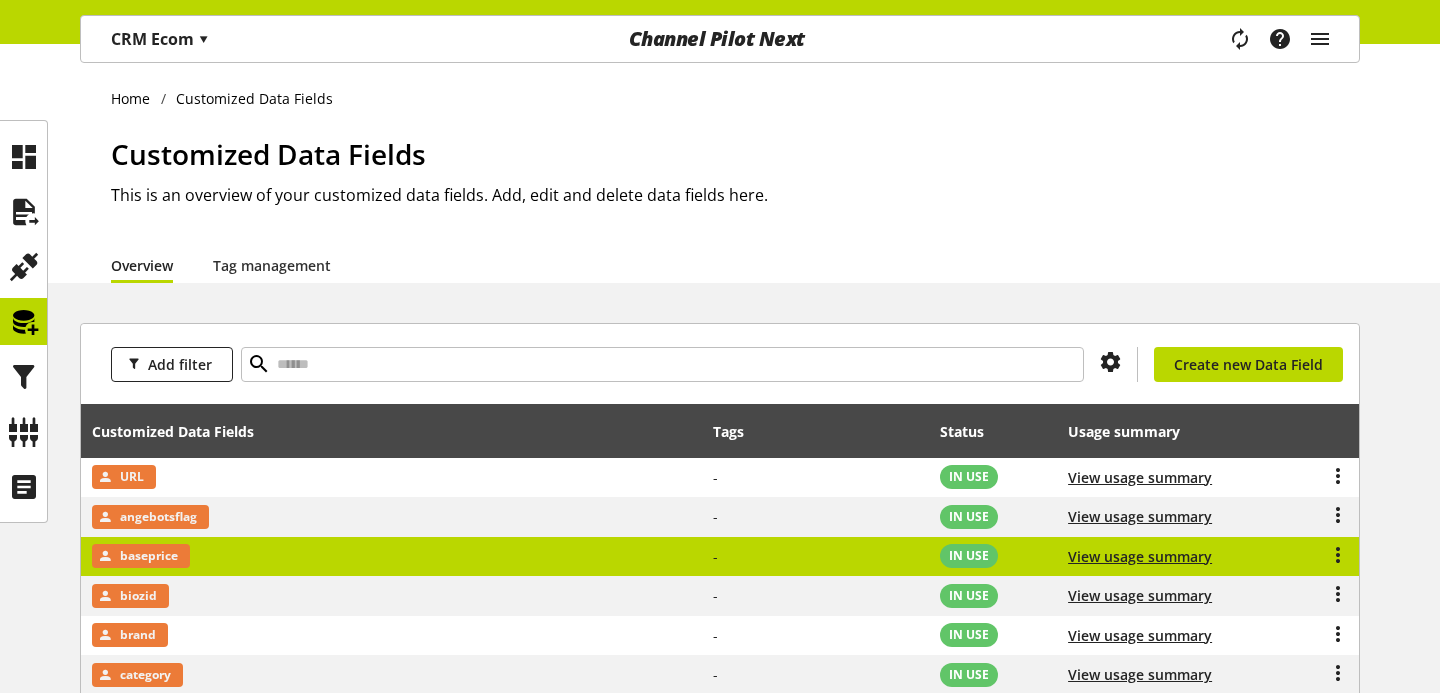 click on "baseprice" at bounding box center (392, 557) 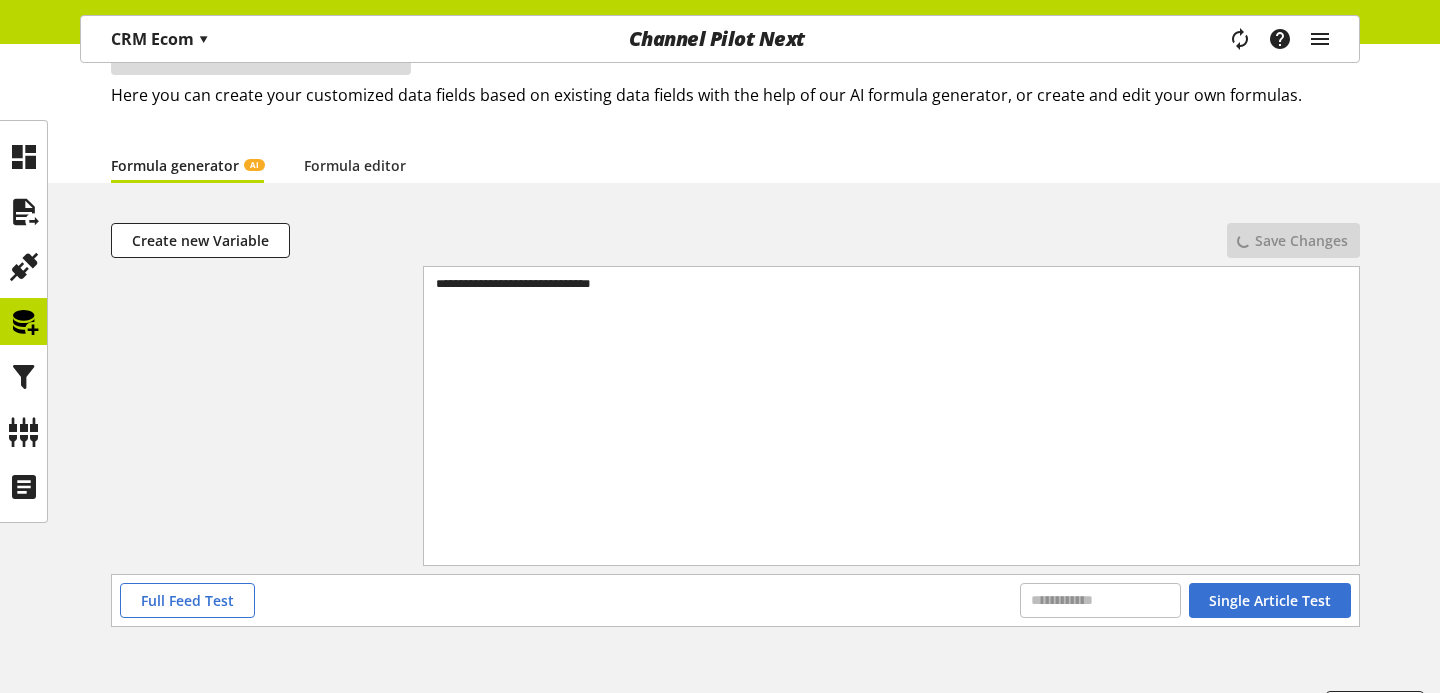 scroll, scrollTop: 149, scrollLeft: 0, axis: vertical 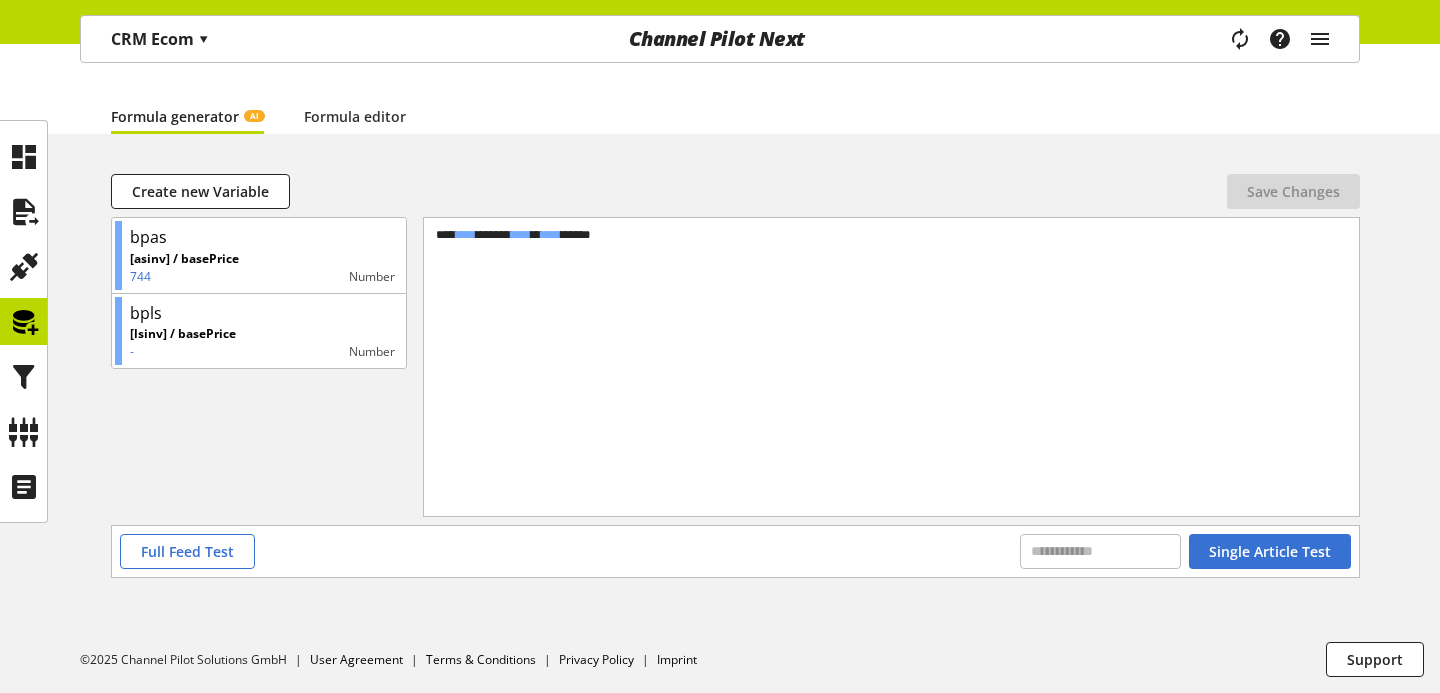 click on "* *** **** ***** **** * **** ***** *" at bounding box center (891, 234) 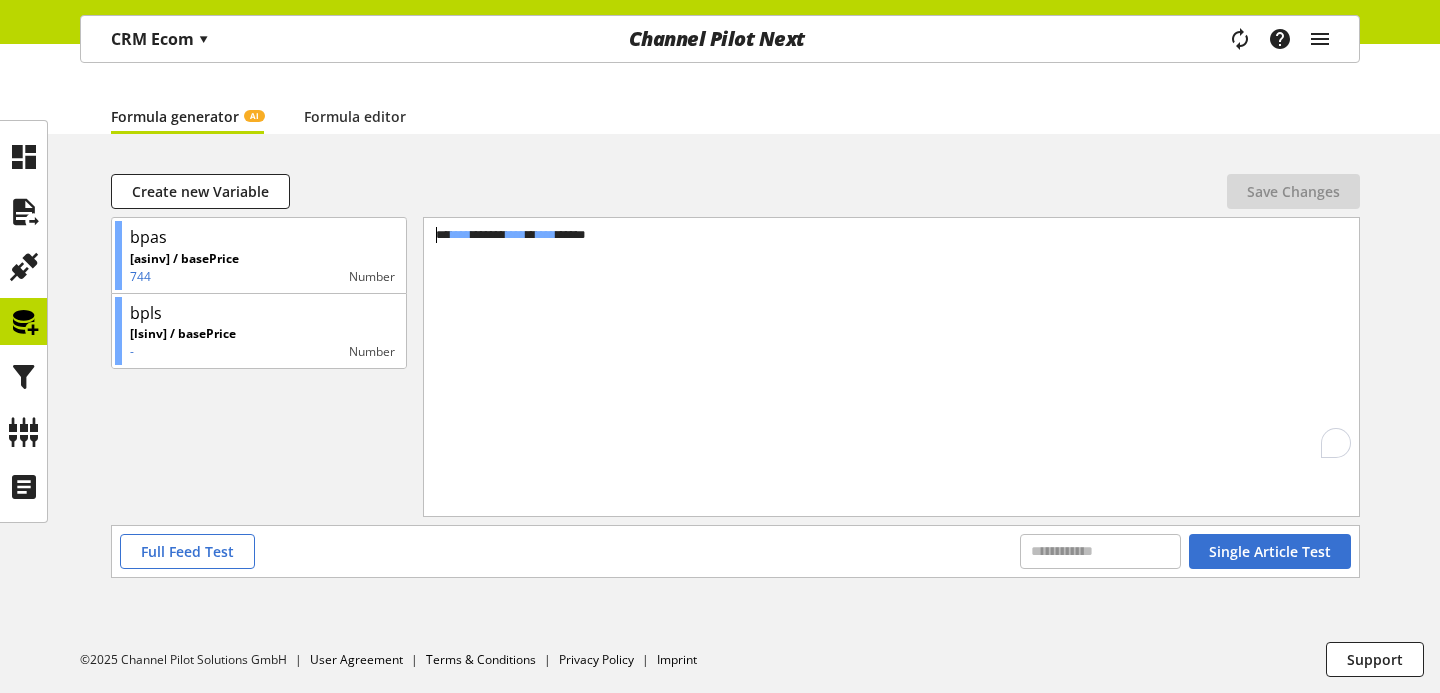 click on "*** **** ***** **** * **** ******" at bounding box center (891, 234) 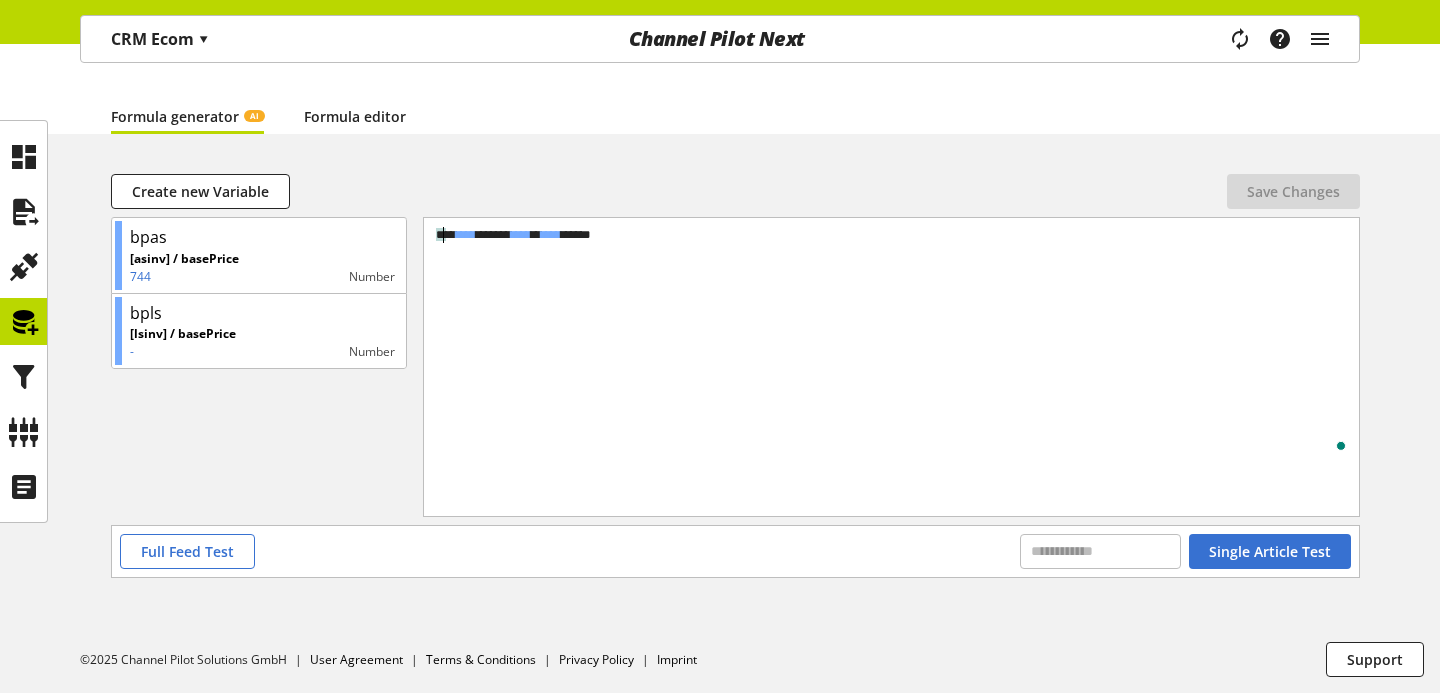 click on "Formula editor" at bounding box center [355, 116] 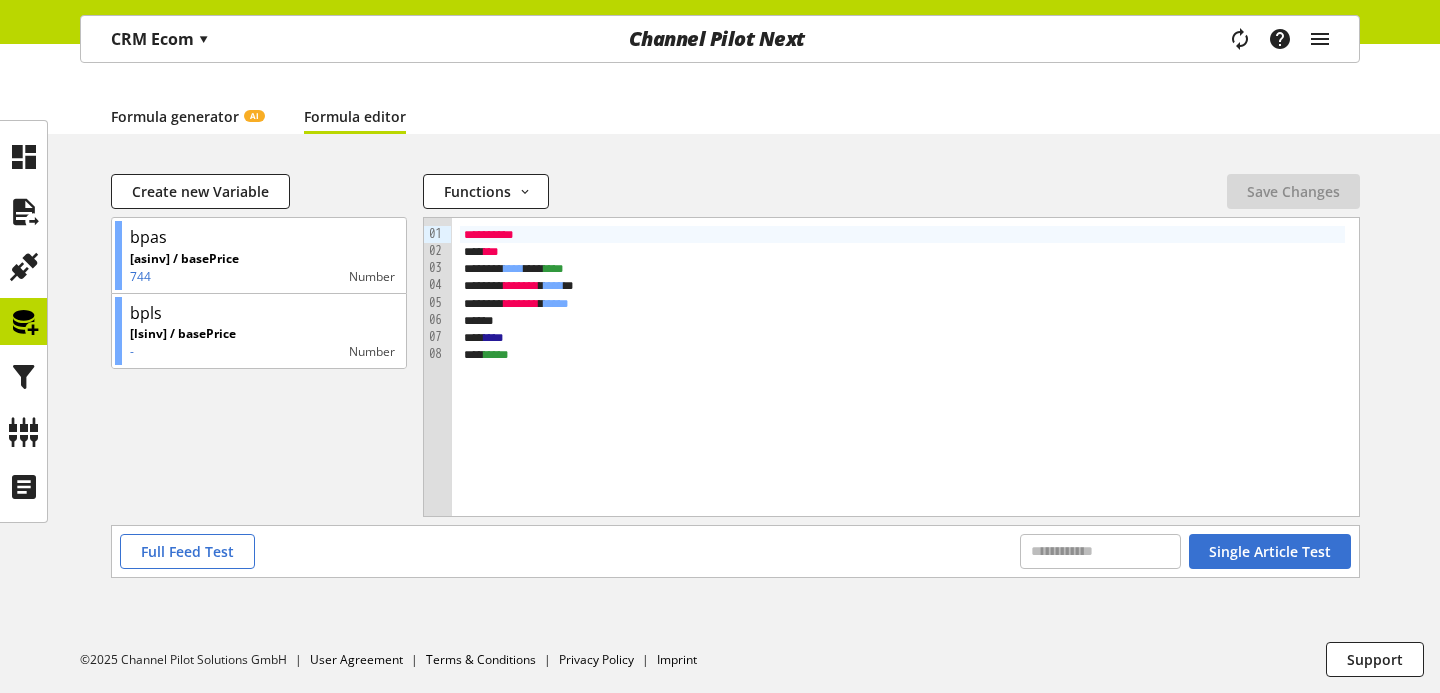 click on "Formula generator AI" at bounding box center [187, 116] 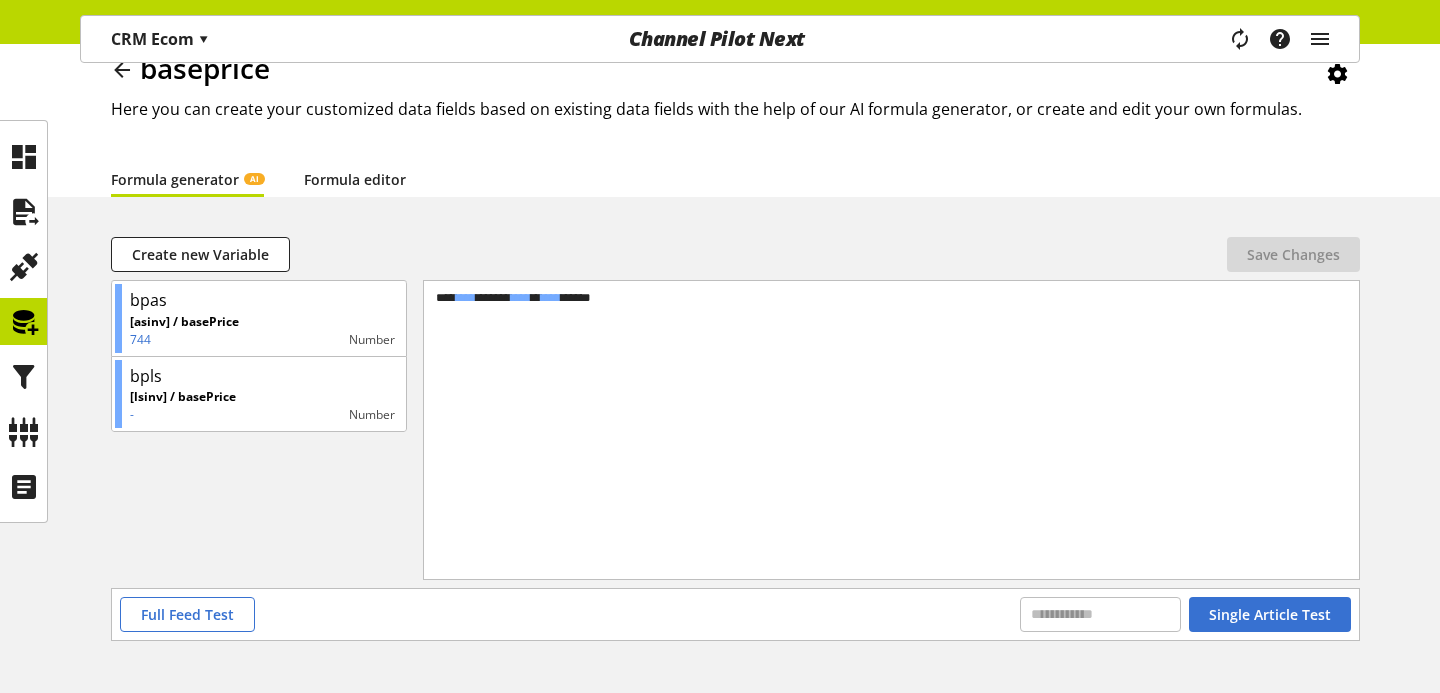 scroll, scrollTop: 30, scrollLeft: 0, axis: vertical 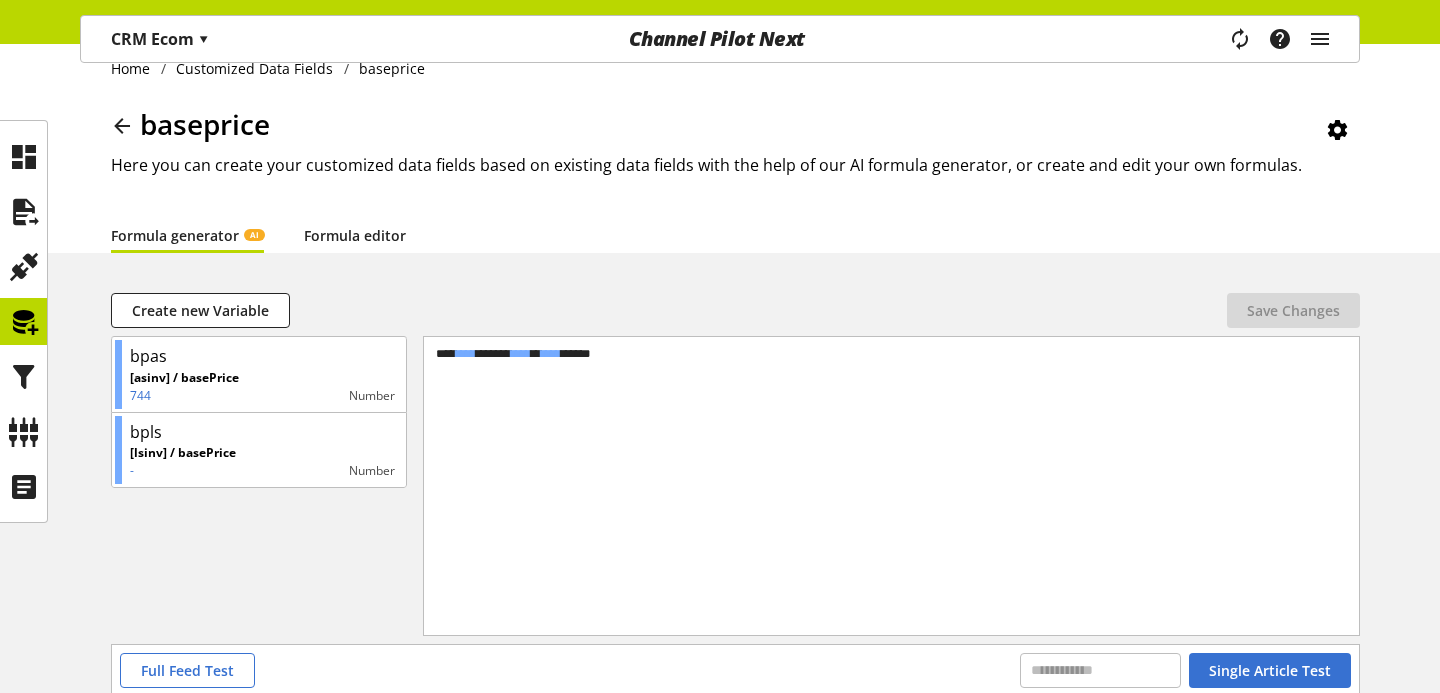 click on "Formula editor" at bounding box center (355, 235) 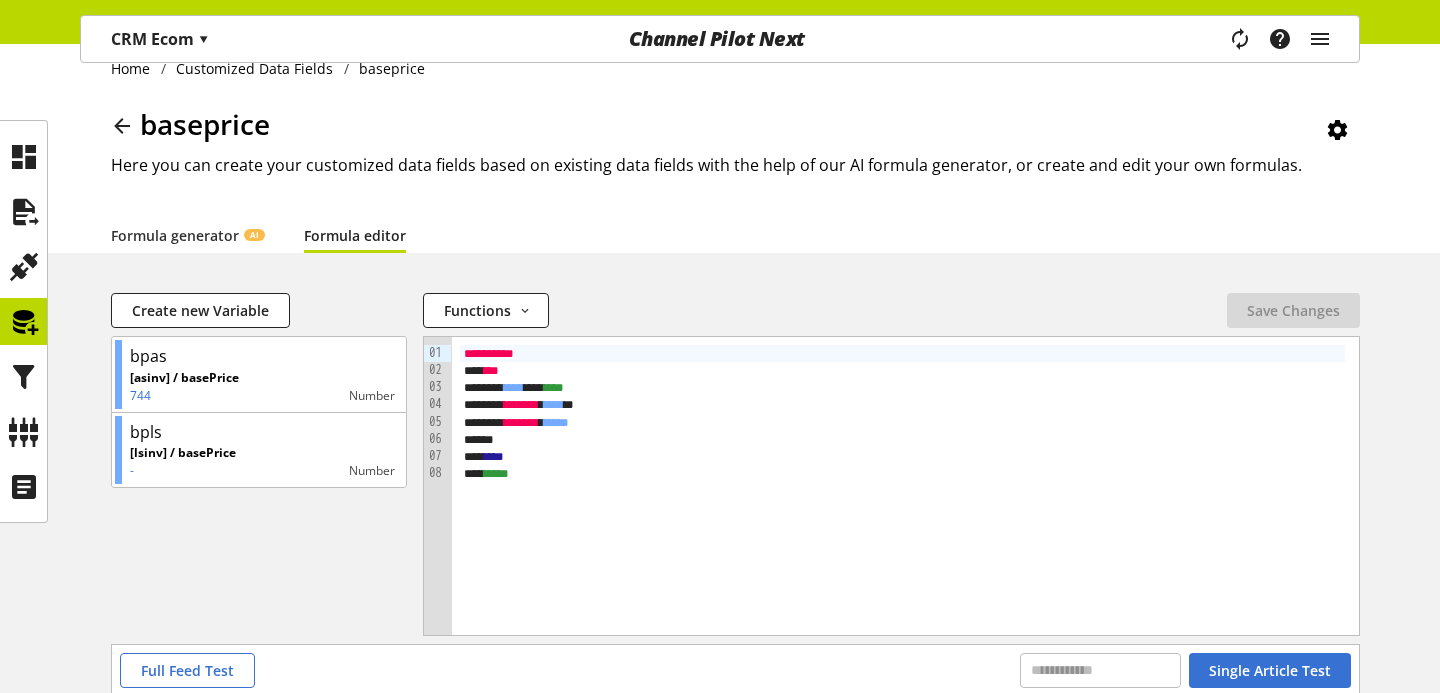 click at bounding box center [122, 126] 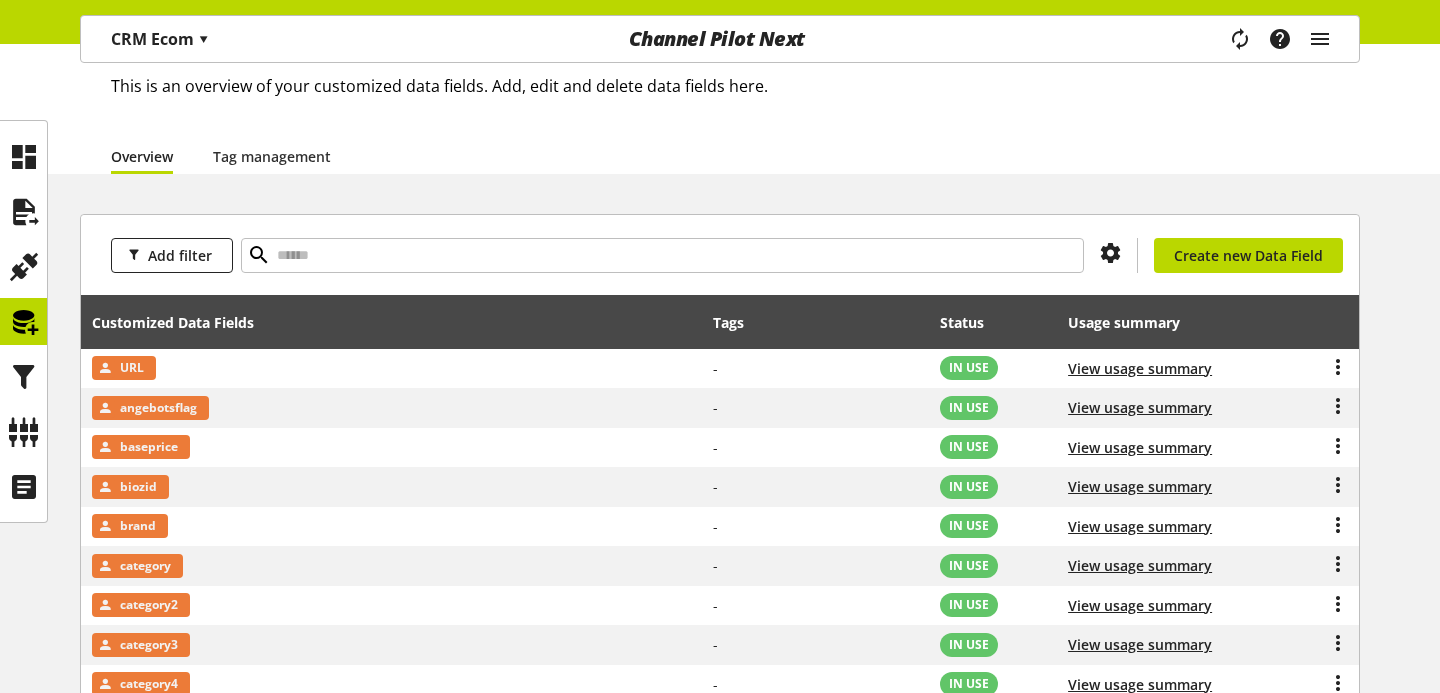 scroll, scrollTop: 126, scrollLeft: 0, axis: vertical 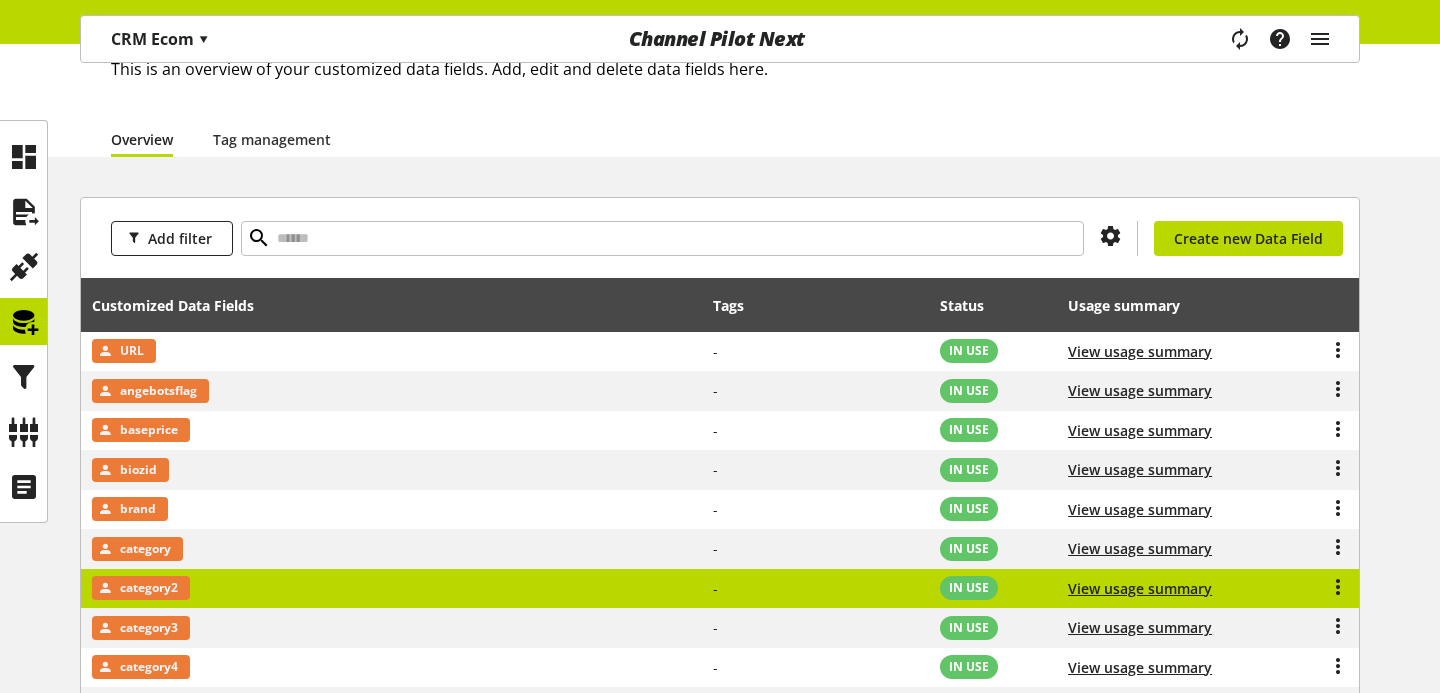 click on "category2" at bounding box center (392, 589) 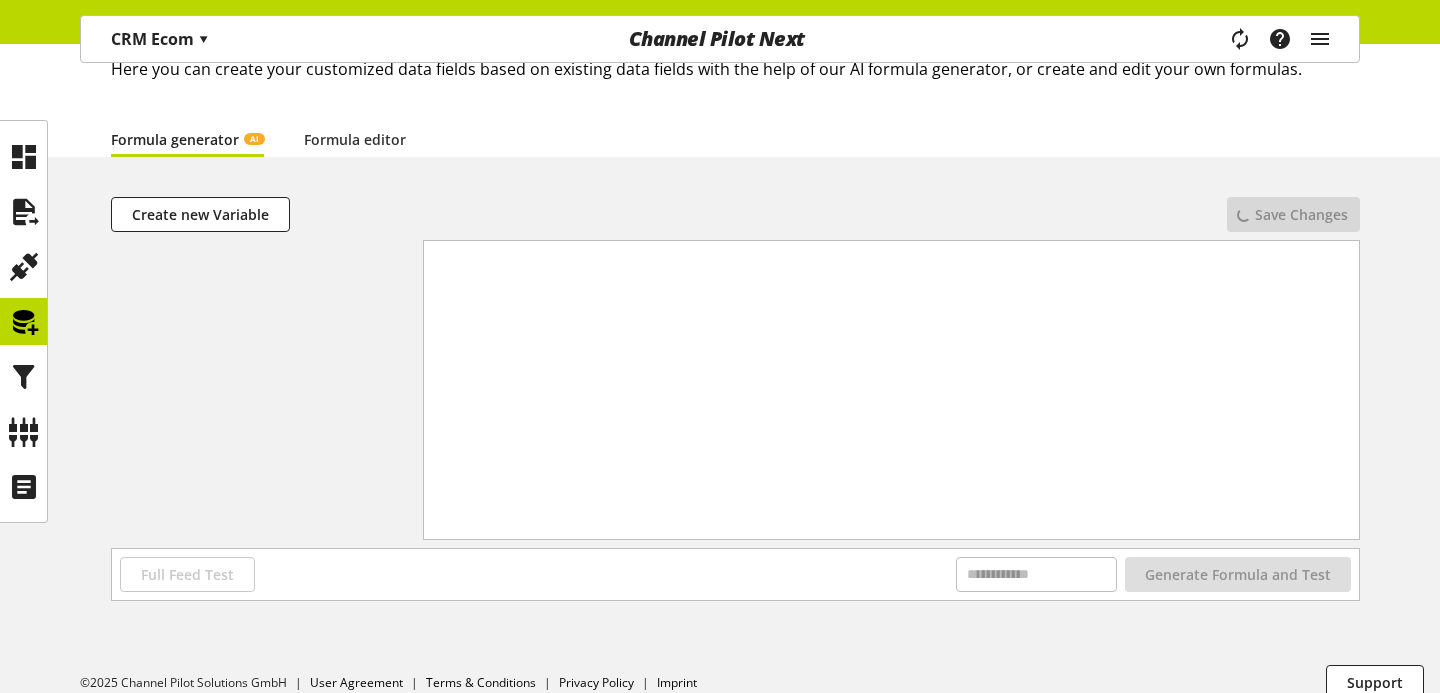 scroll, scrollTop: 0, scrollLeft: 0, axis: both 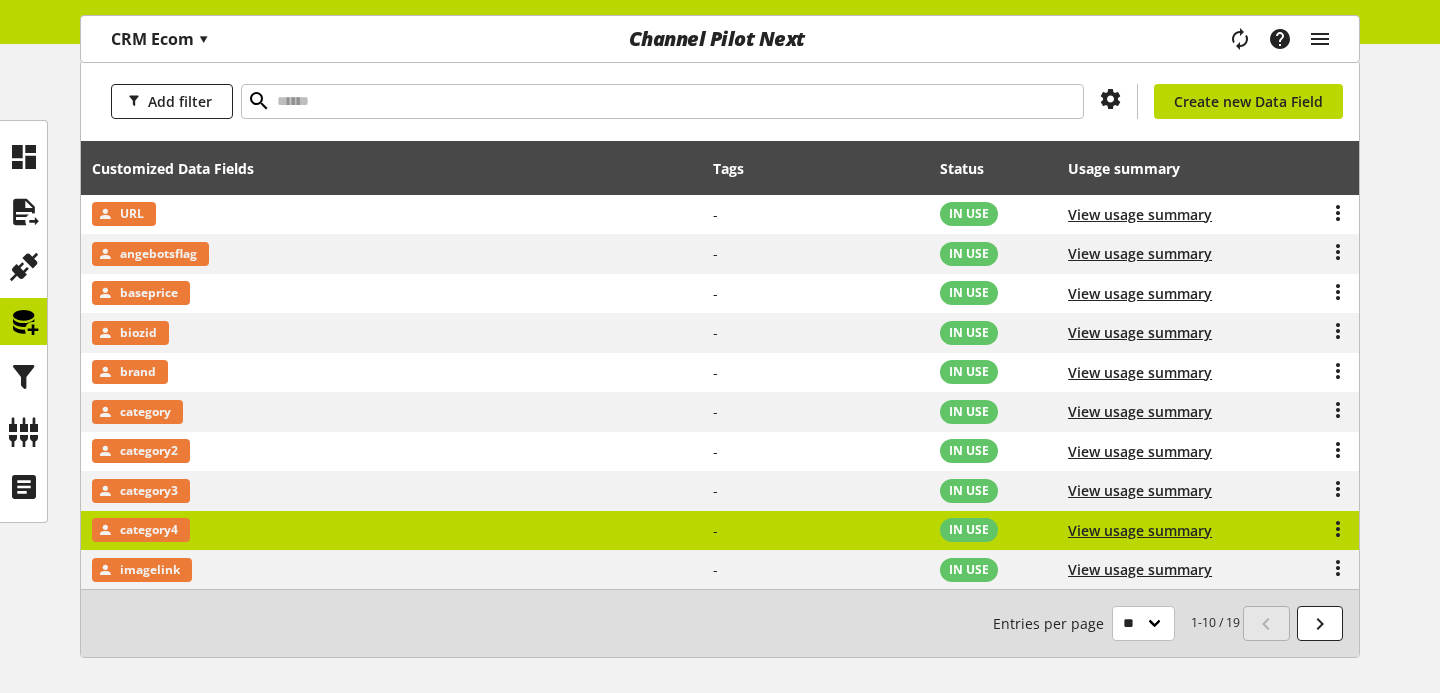 click on "category4" at bounding box center (392, 531) 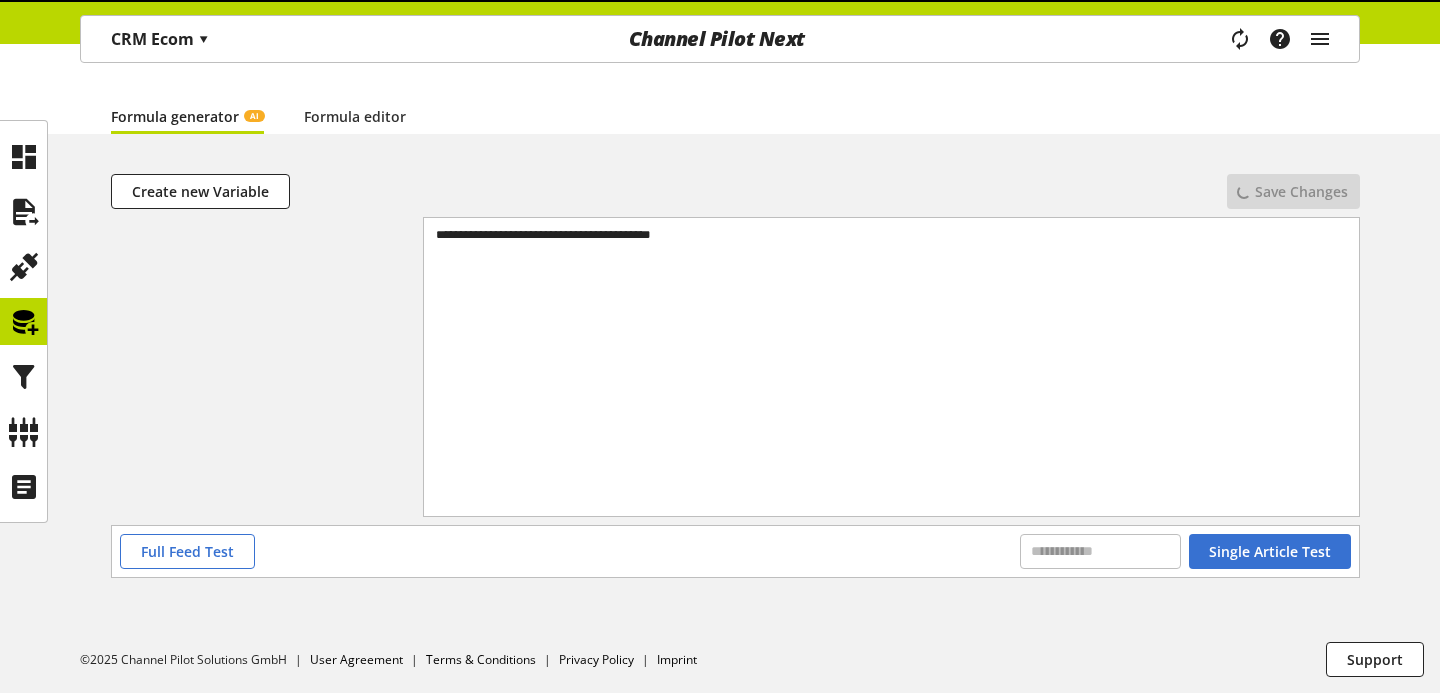 scroll, scrollTop: 0, scrollLeft: 0, axis: both 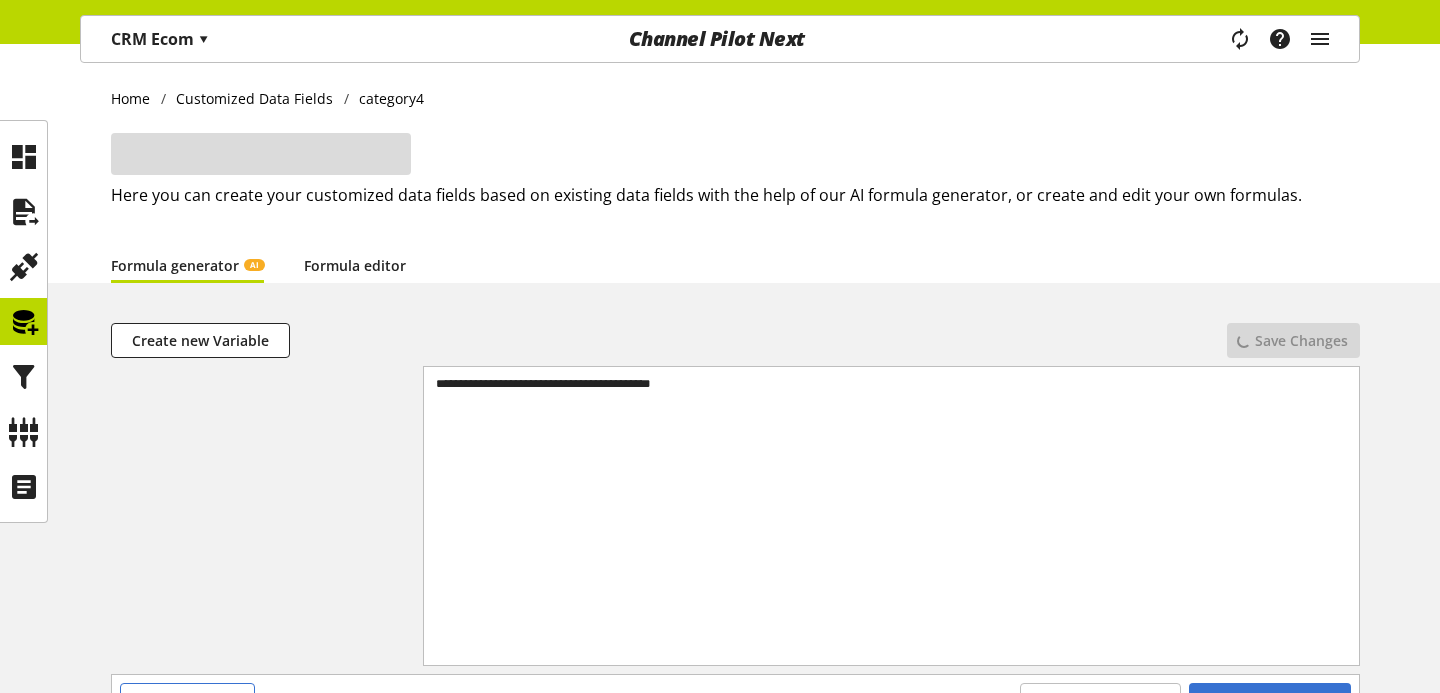 click on "Formula editor" at bounding box center (355, 265) 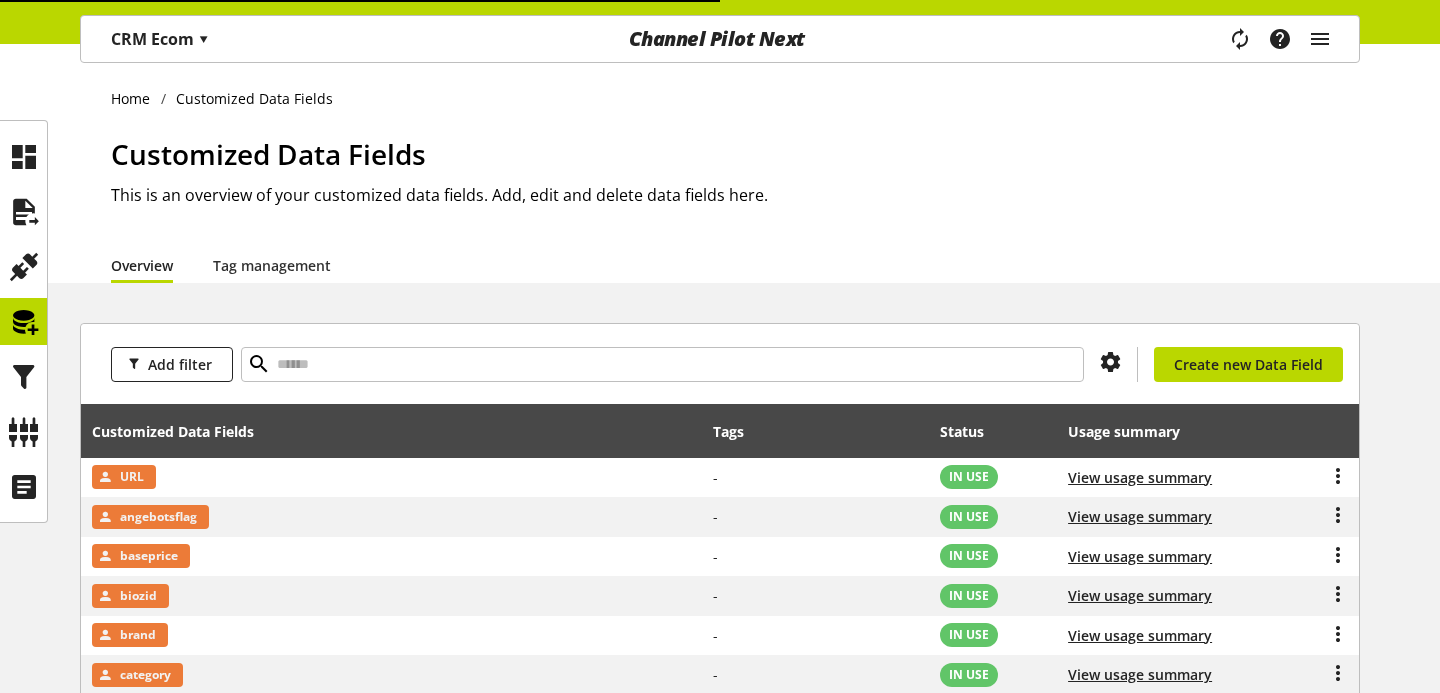 scroll, scrollTop: 263, scrollLeft: 0, axis: vertical 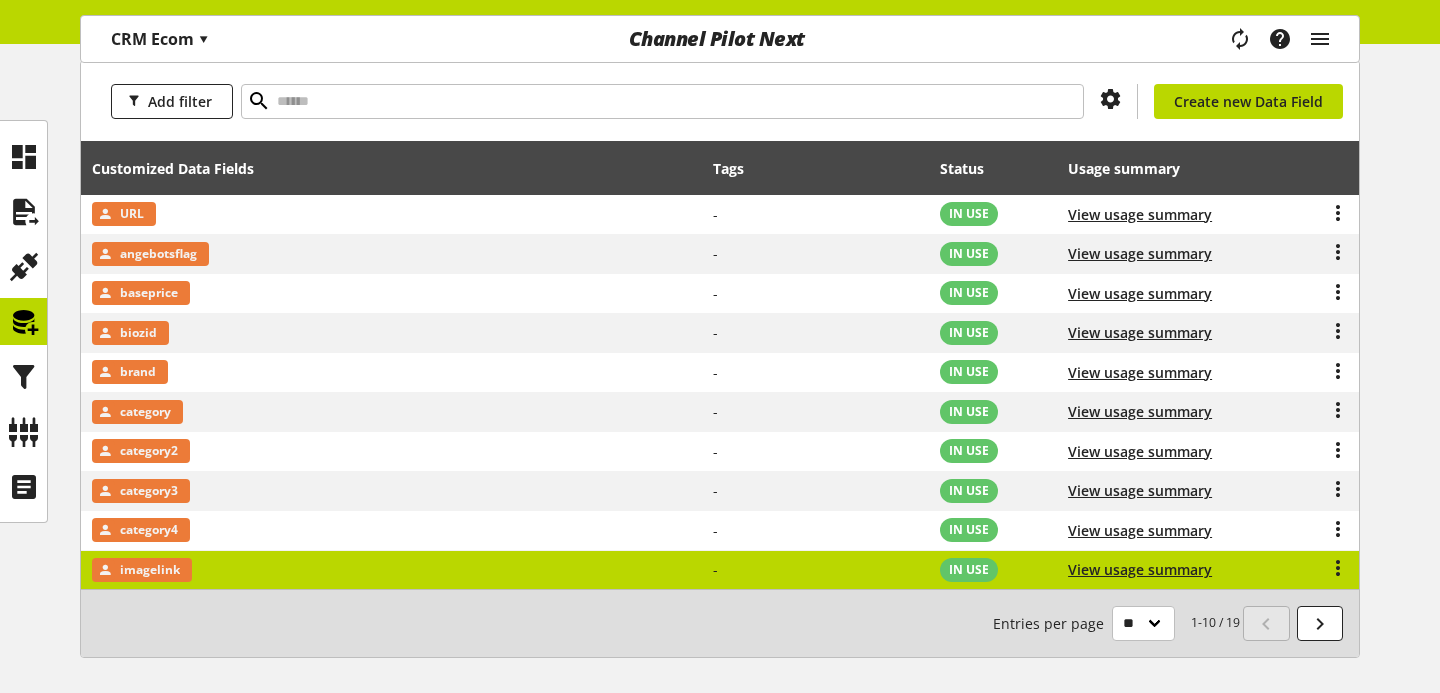 click on "imagelink" at bounding box center [392, 570] 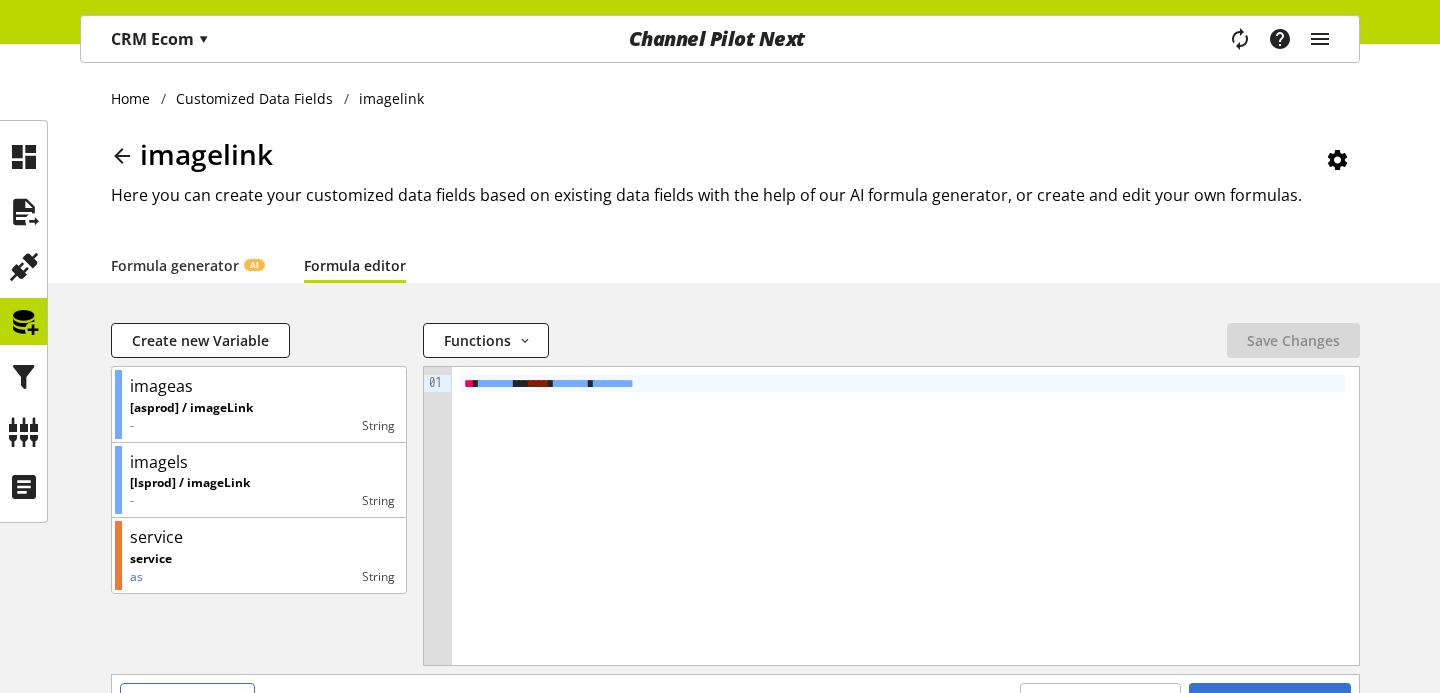 click on "Formula editor" at bounding box center (355, 265) 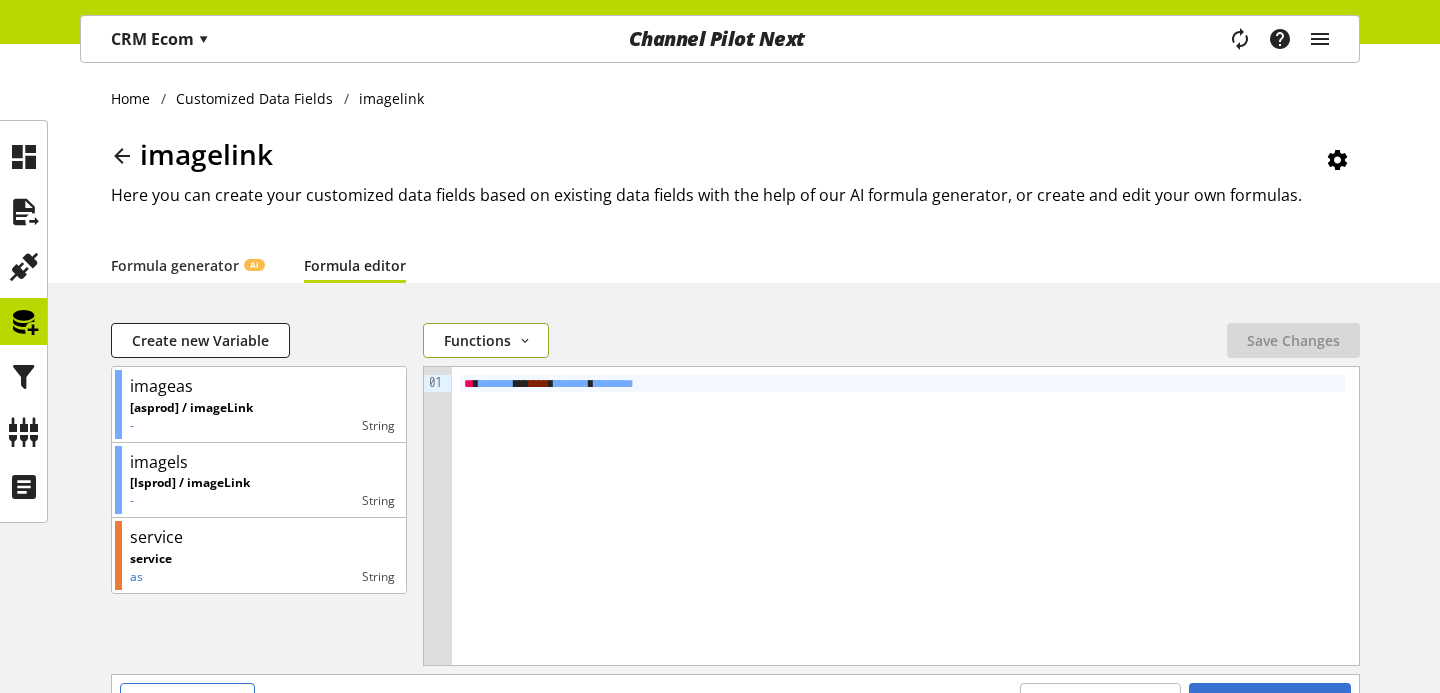 click on "Functions" at bounding box center (477, 340) 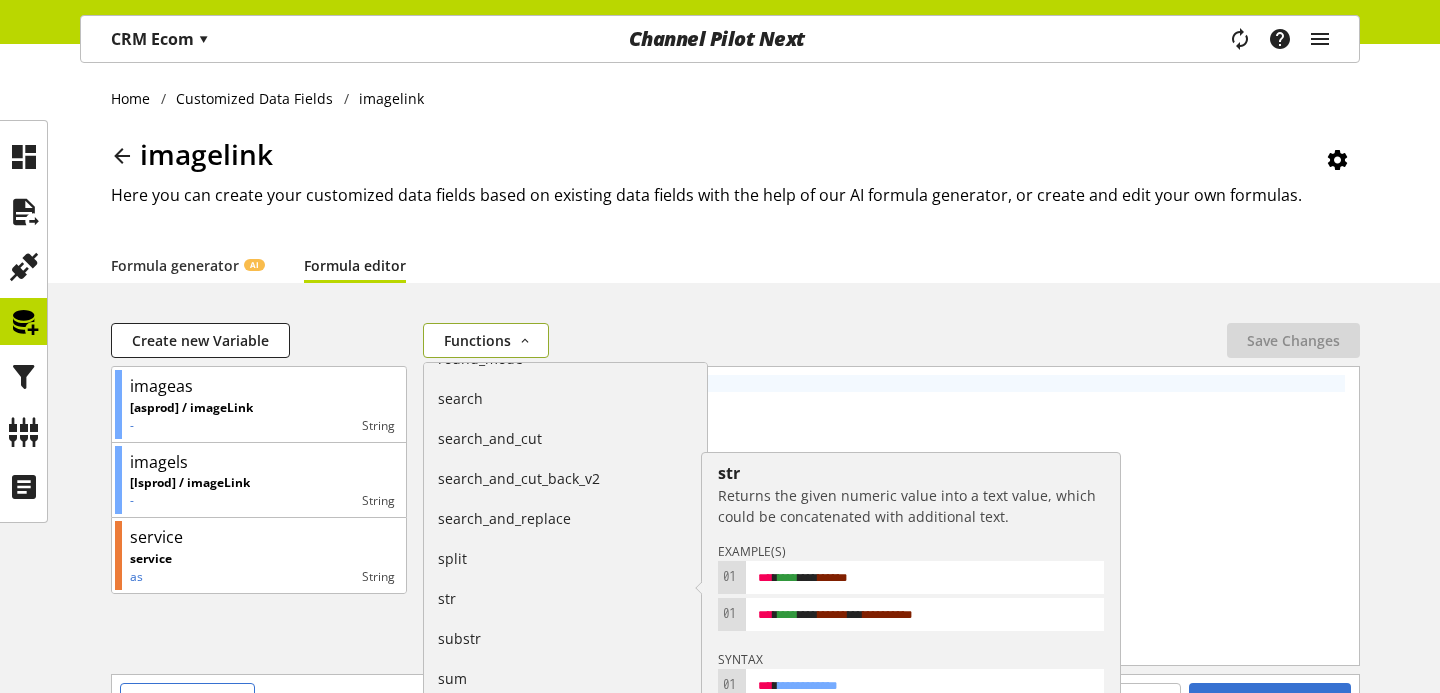scroll, scrollTop: 1769, scrollLeft: 0, axis: vertical 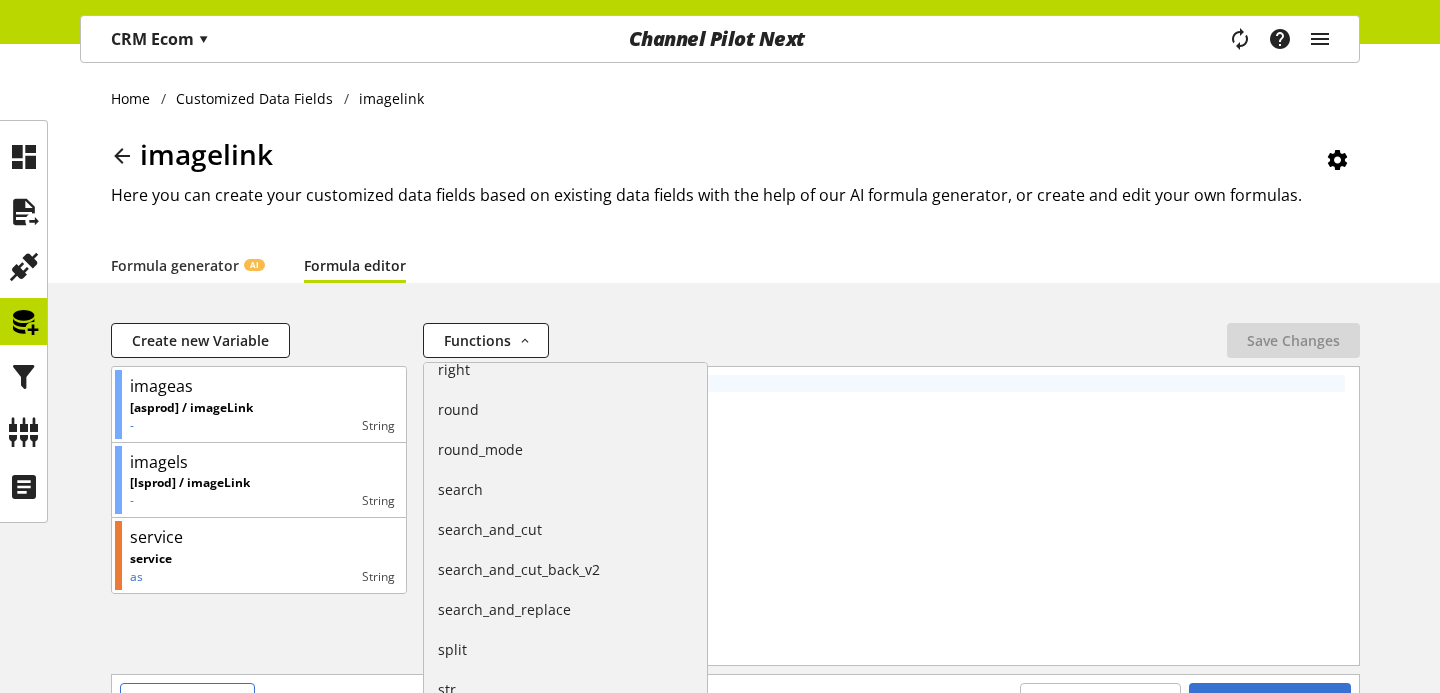 click on "imageas [asprod] / imageLink - string imagels [lsprod] / imageLink - string service service as string" at bounding box center (259, 516) 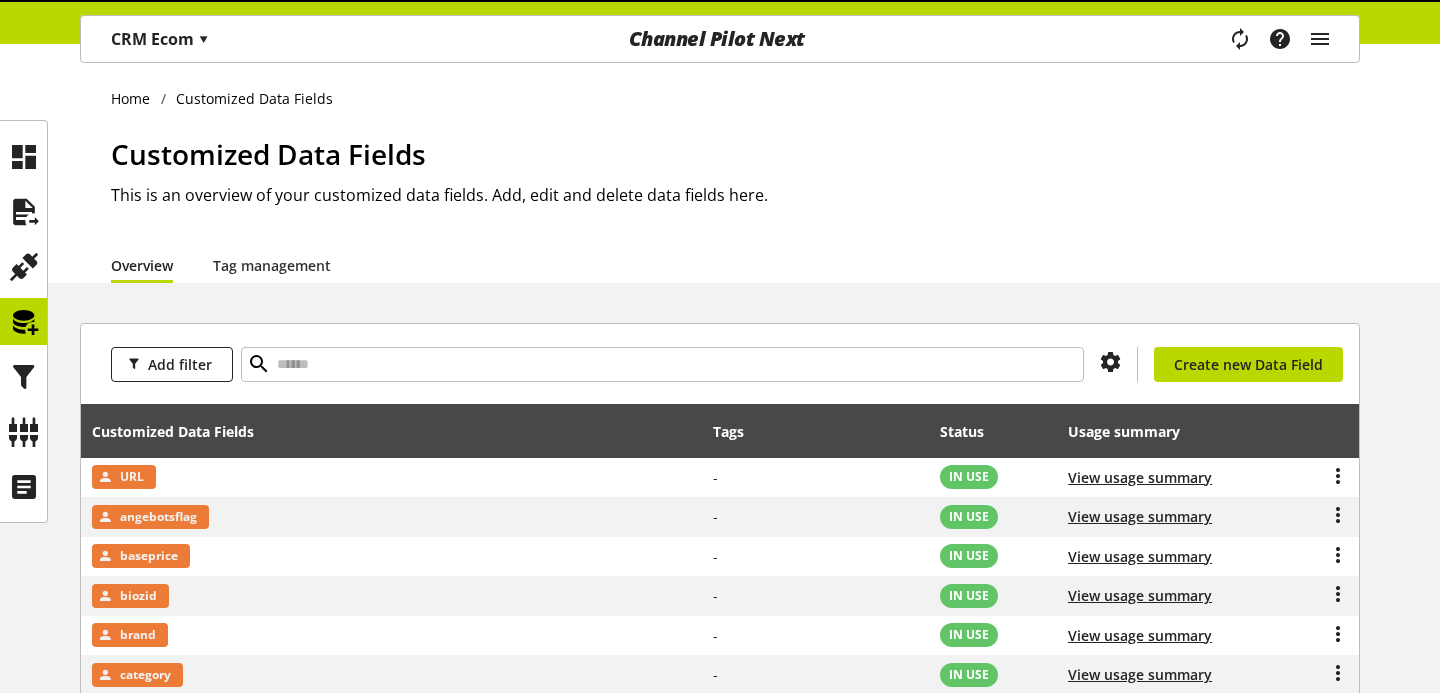 scroll, scrollTop: 263, scrollLeft: 0, axis: vertical 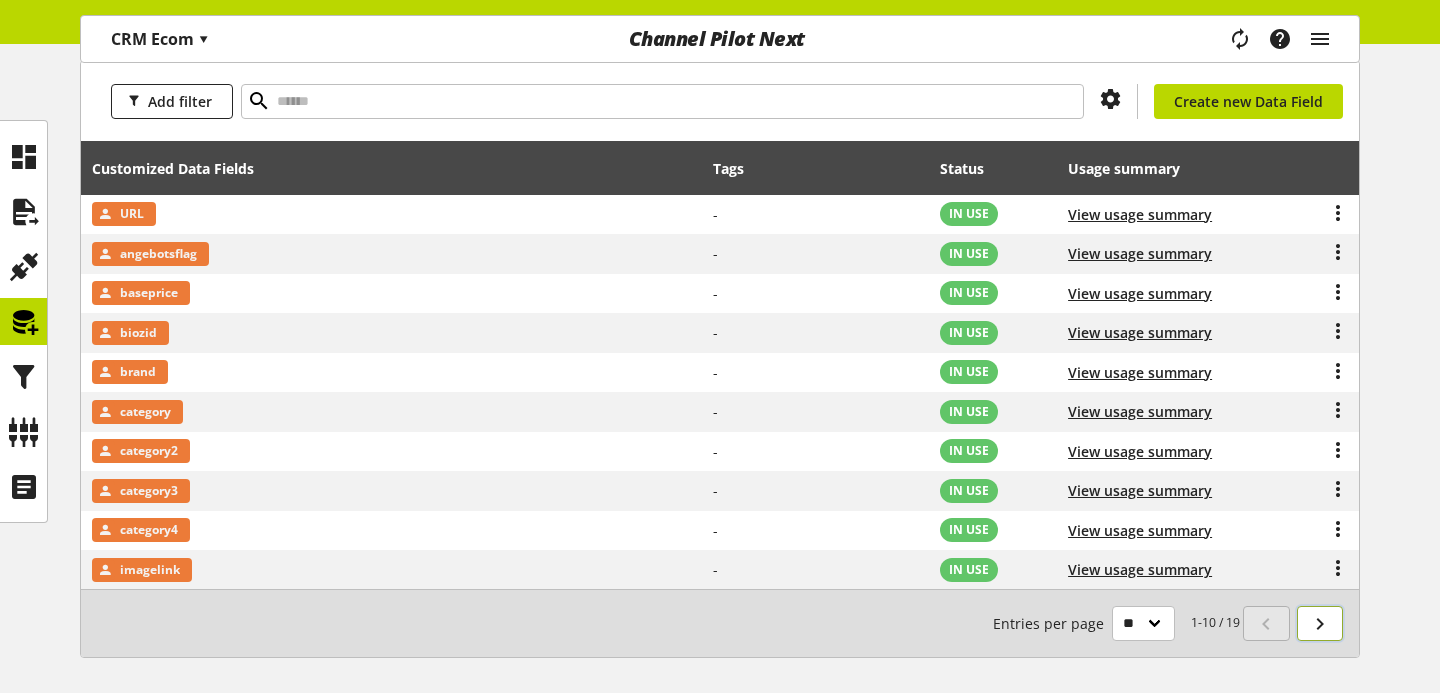 click at bounding box center [1320, 624] 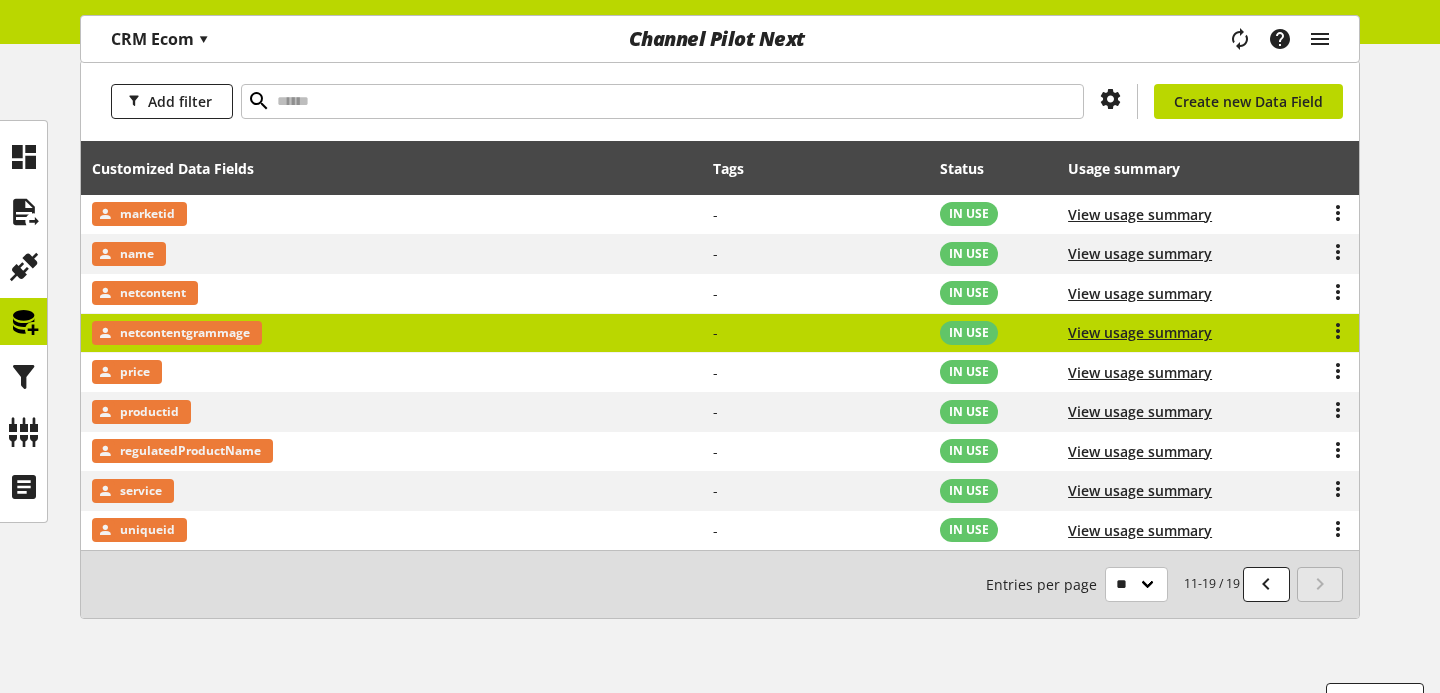 click on "netcontentgrammage" at bounding box center [392, 334] 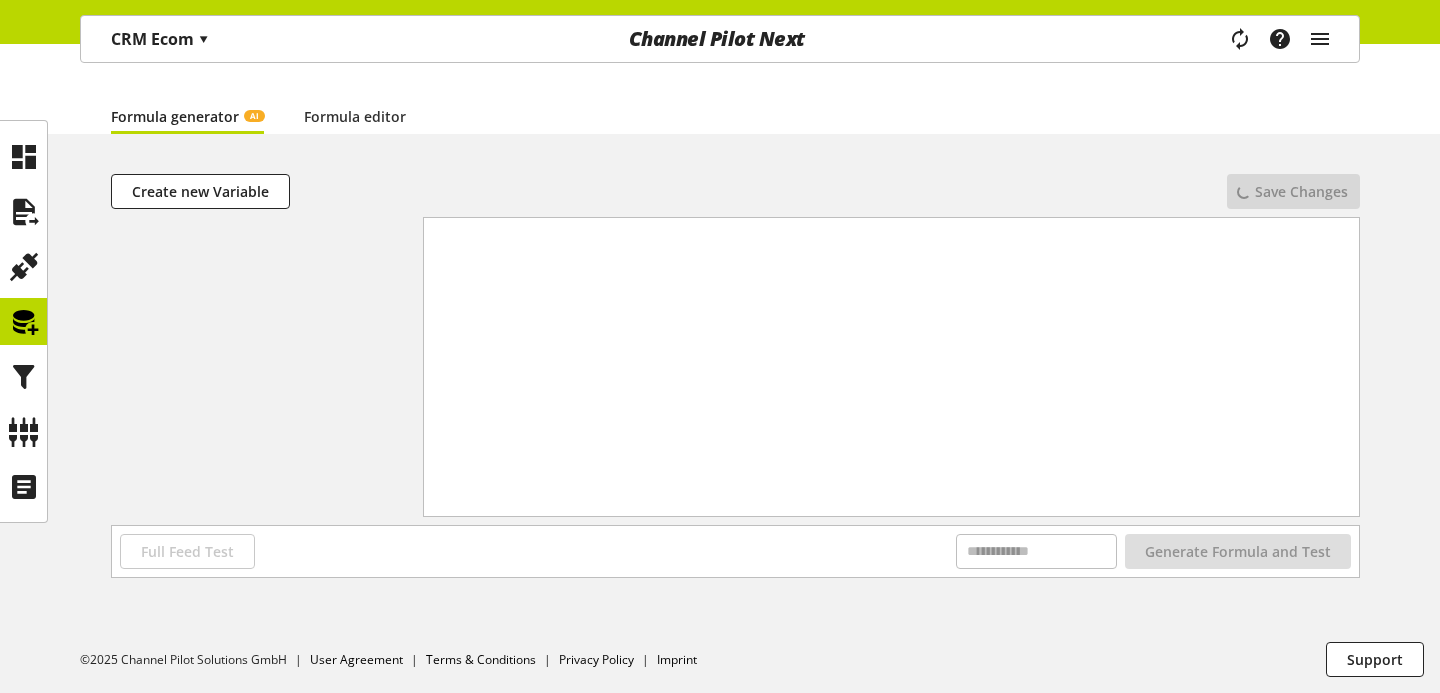 scroll, scrollTop: 0, scrollLeft: 0, axis: both 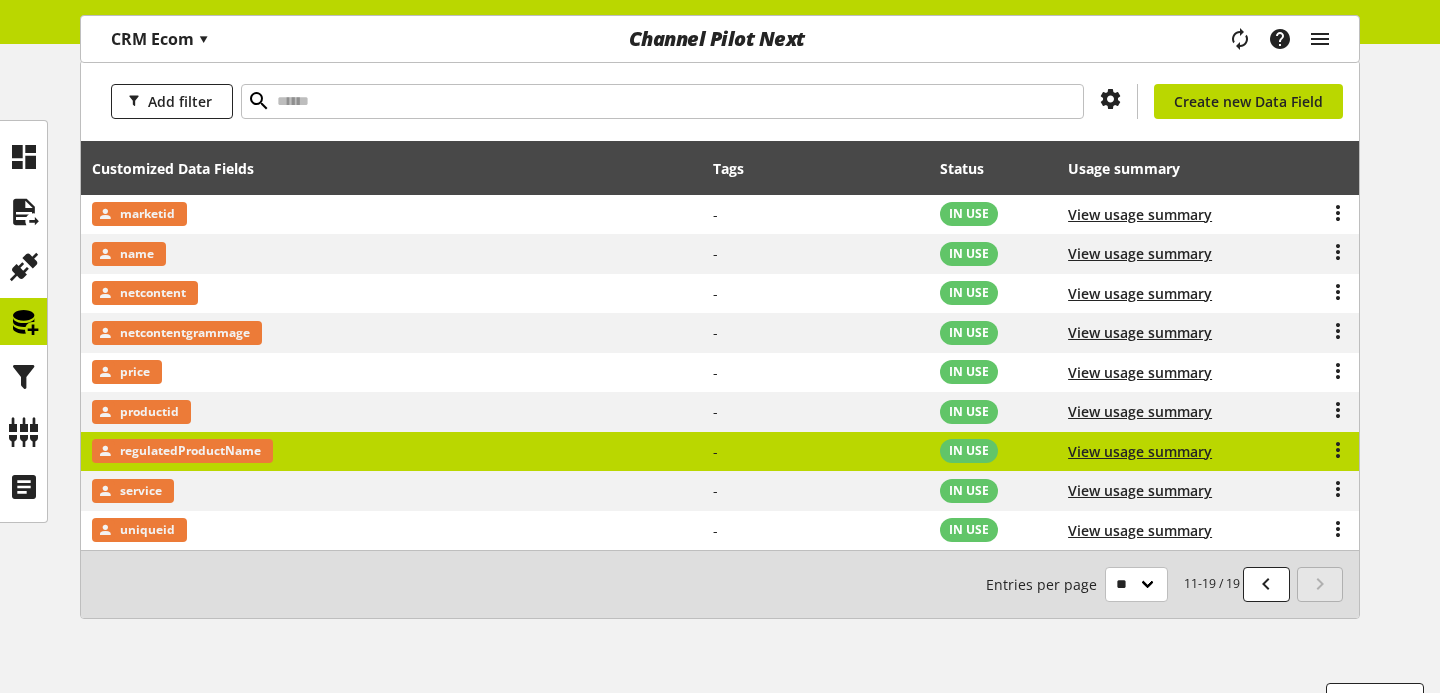 click on "regulatedProductName" at bounding box center (392, 452) 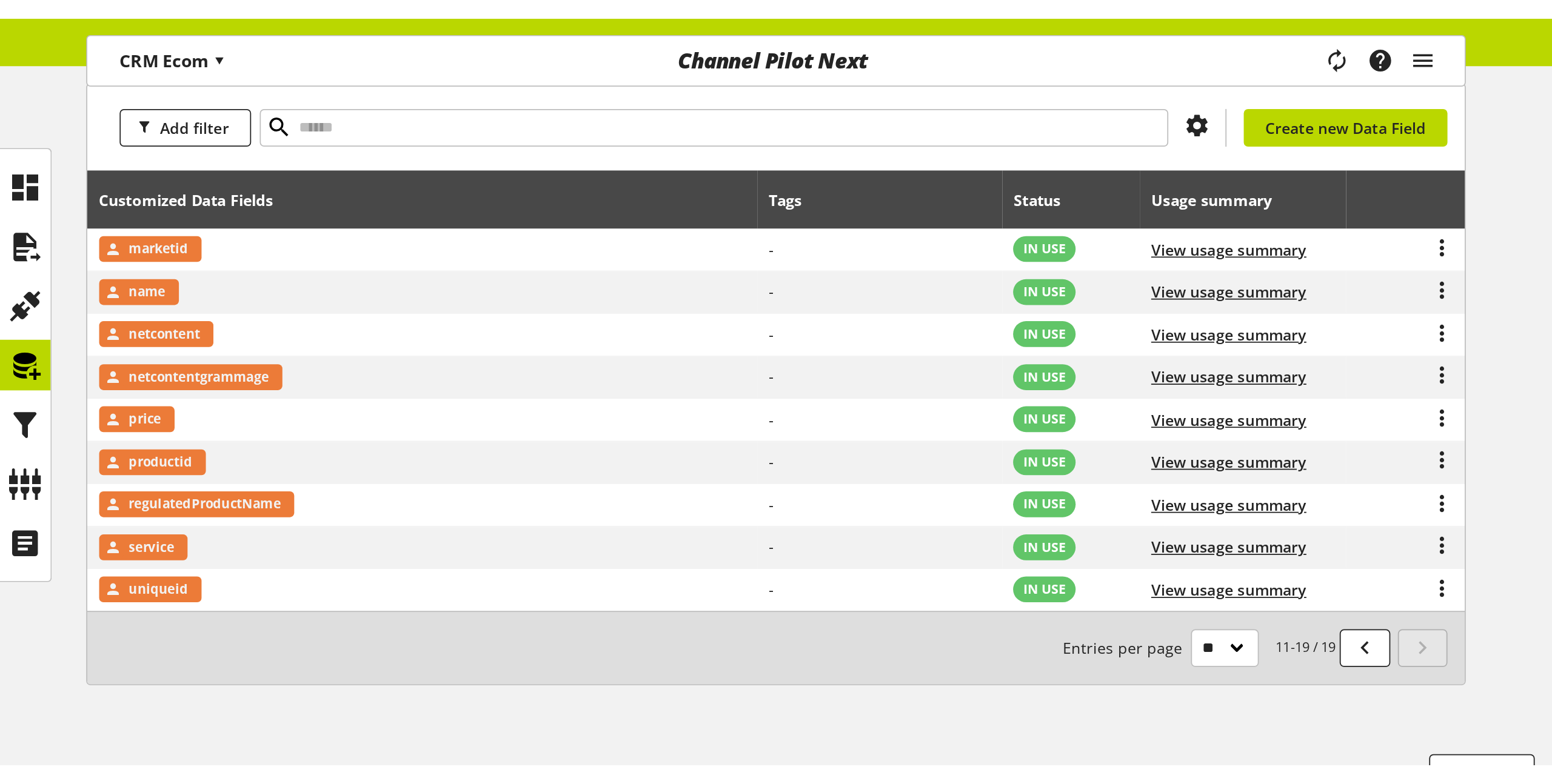scroll, scrollTop: 0, scrollLeft: 0, axis: both 